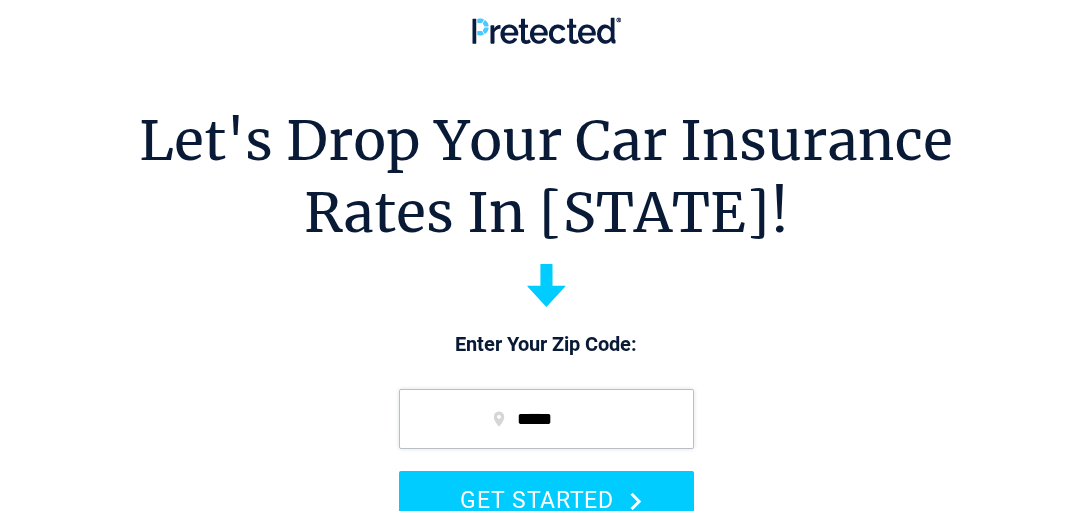 scroll, scrollTop: 0, scrollLeft: 0, axis: both 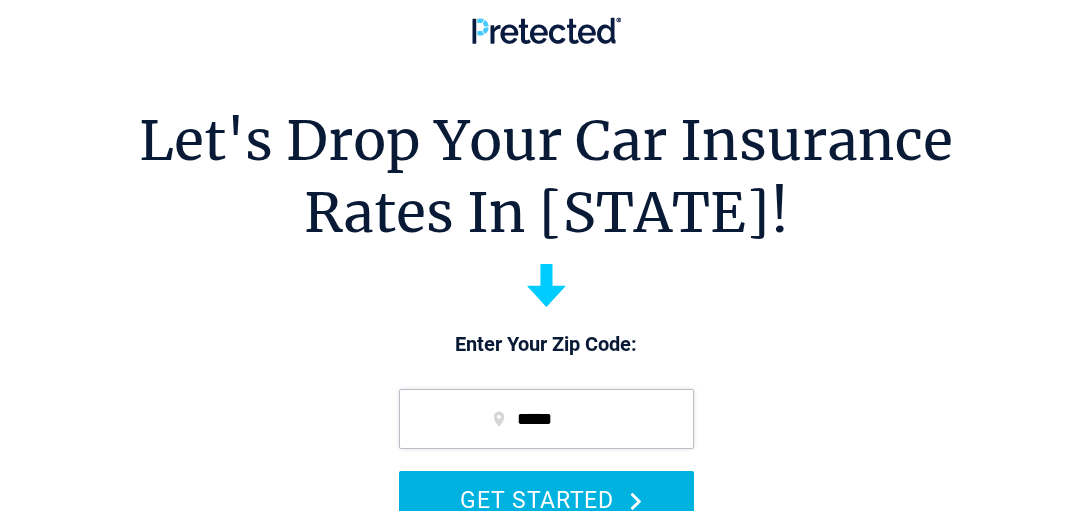 type on "*****" 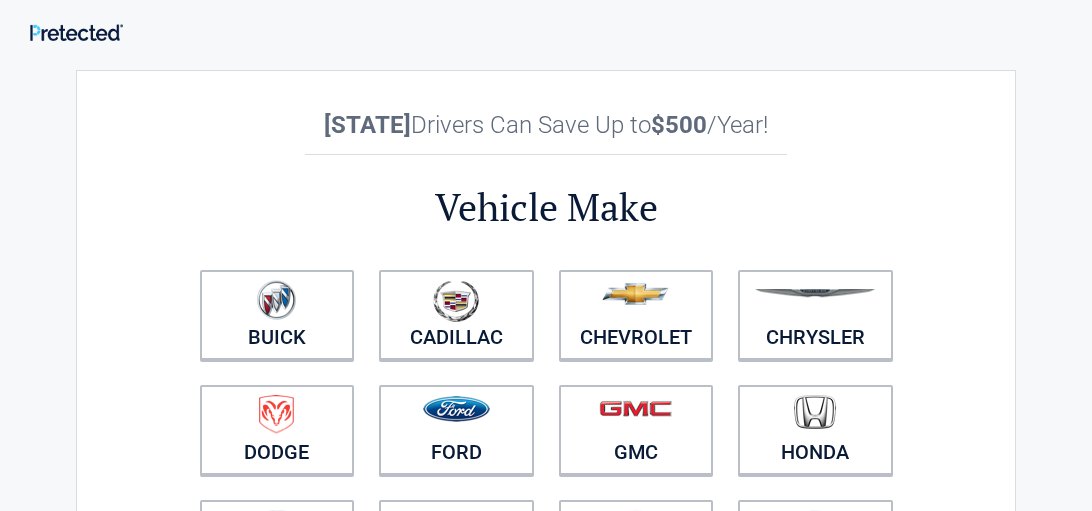 scroll, scrollTop: 0, scrollLeft: 0, axis: both 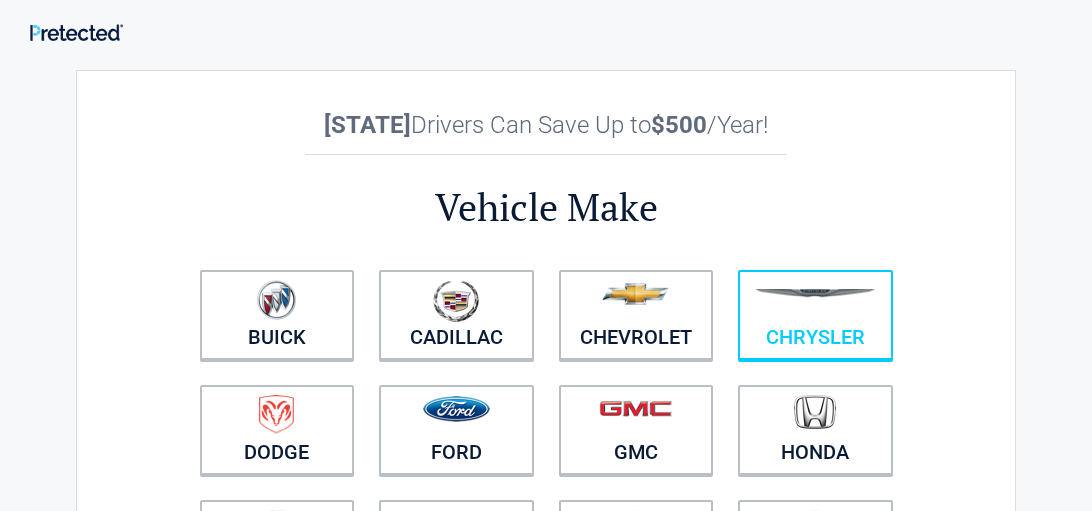 click at bounding box center (815, 302) 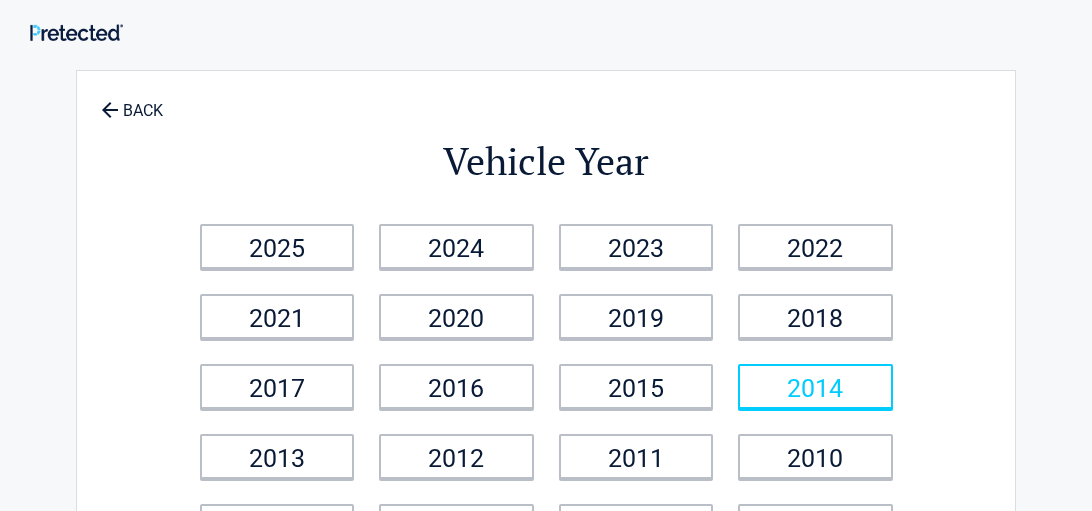 click on "2014" at bounding box center (815, 386) 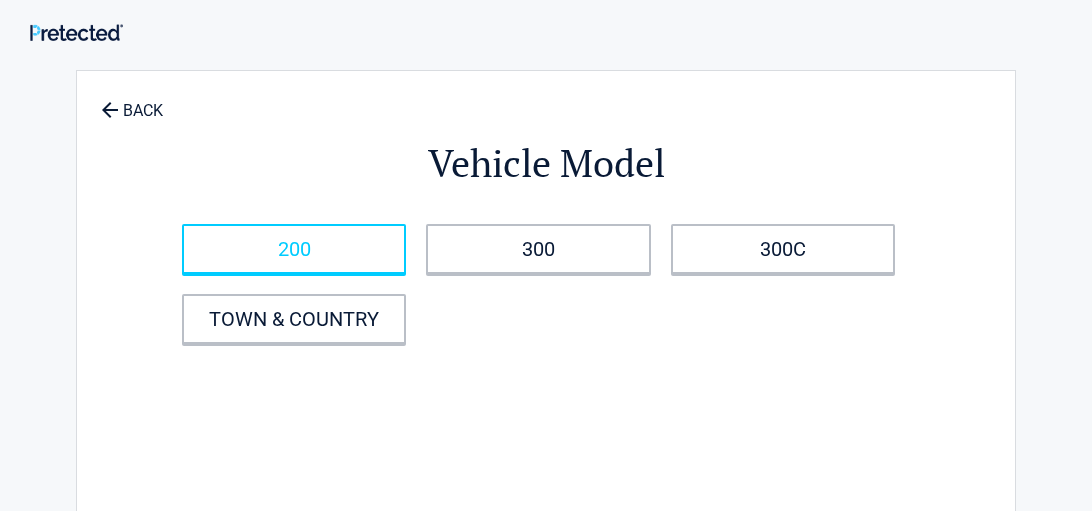 click on "200" at bounding box center [294, 249] 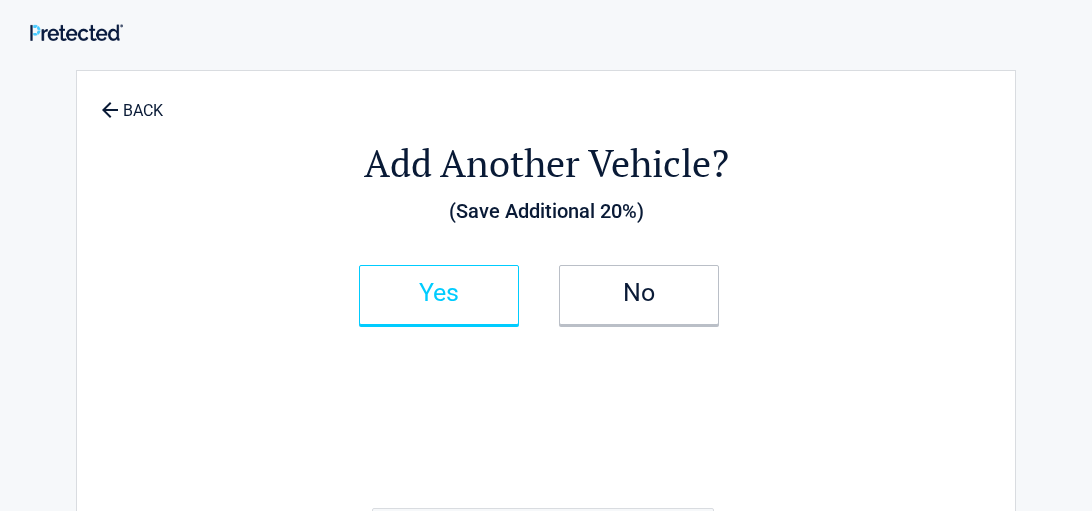 click on "Yes" at bounding box center (439, 295) 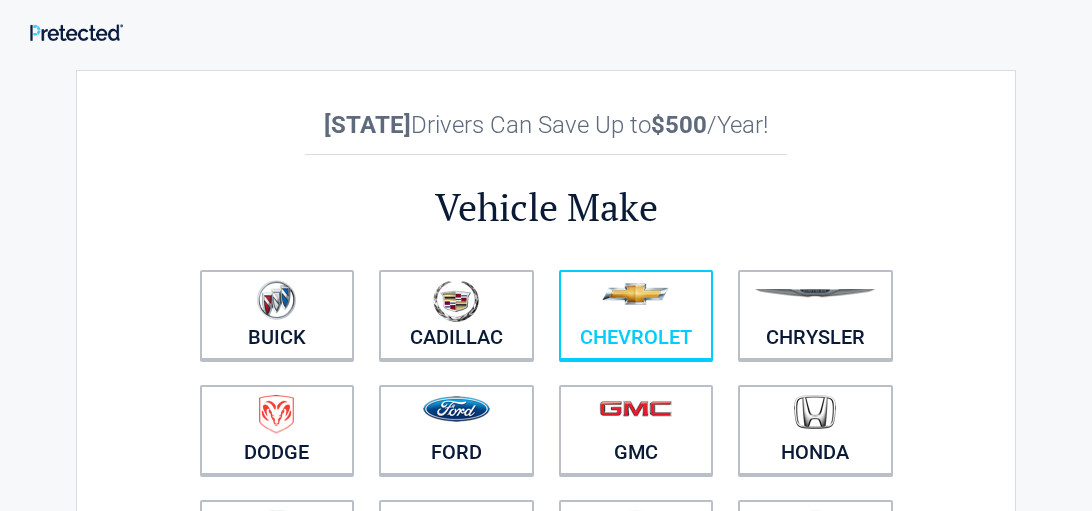 click at bounding box center [636, 302] 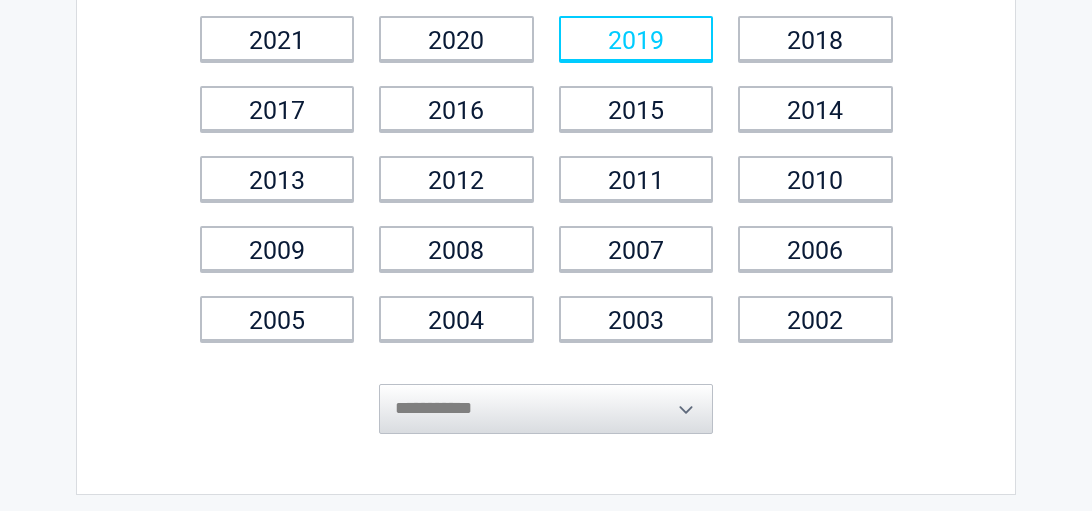 scroll, scrollTop: 400, scrollLeft: 0, axis: vertical 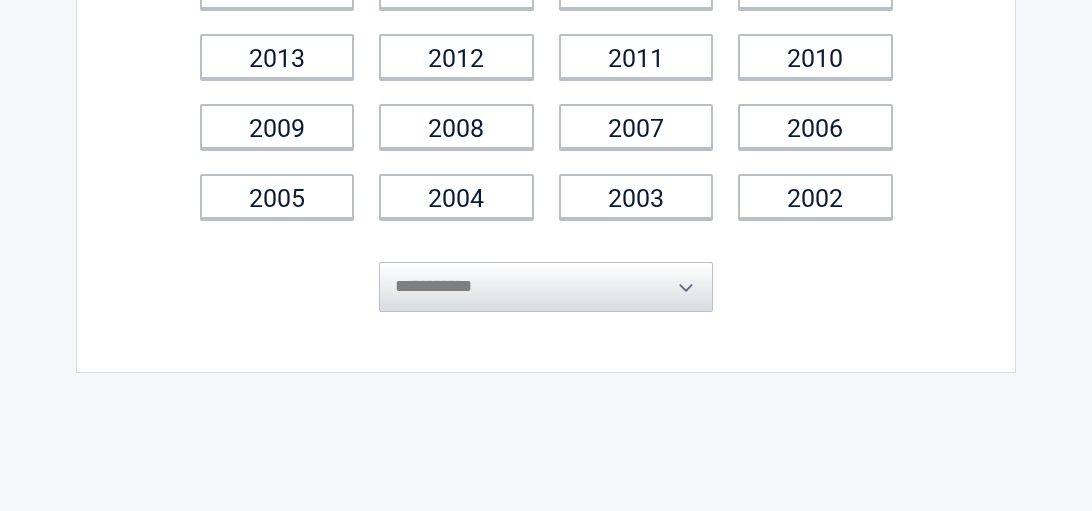 click on "**********" at bounding box center [546, 272] 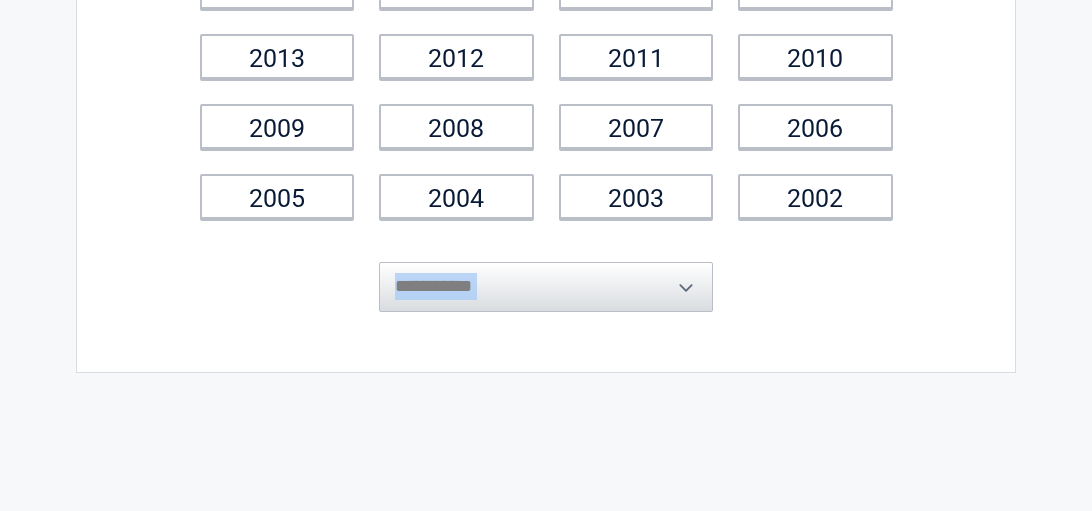click on "**********" at bounding box center [546, 272] 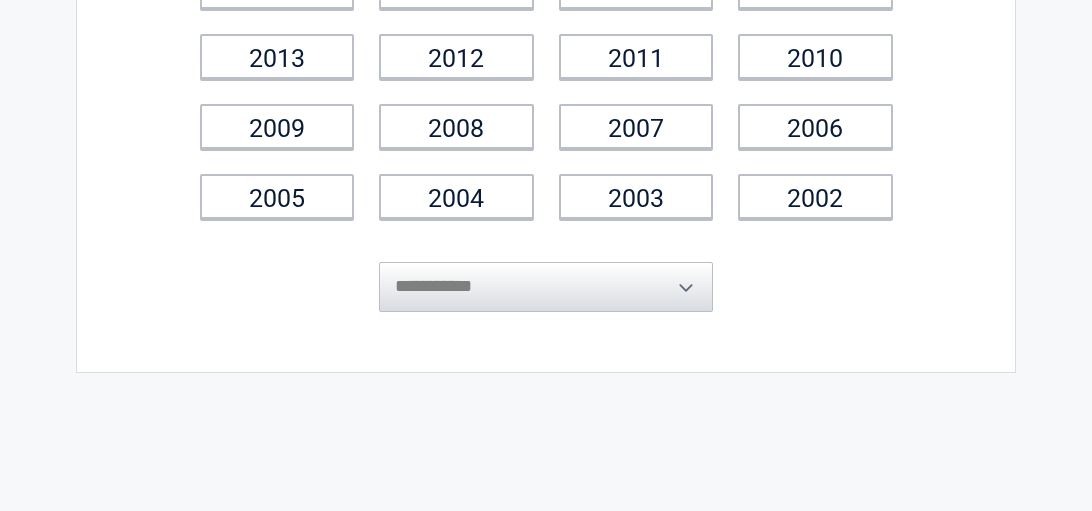 click on "**********" at bounding box center (546, 272) 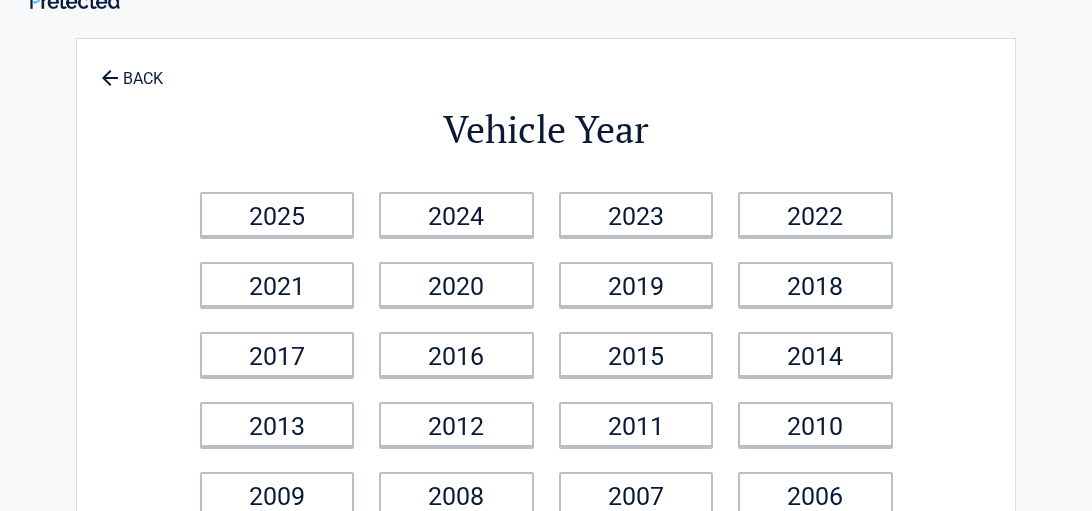 scroll, scrollTop: 0, scrollLeft: 0, axis: both 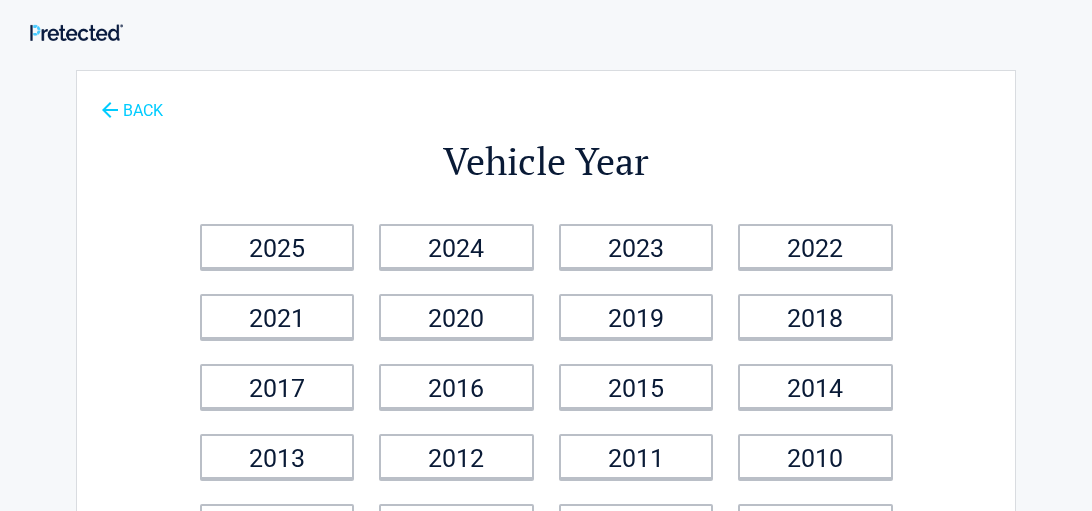 click 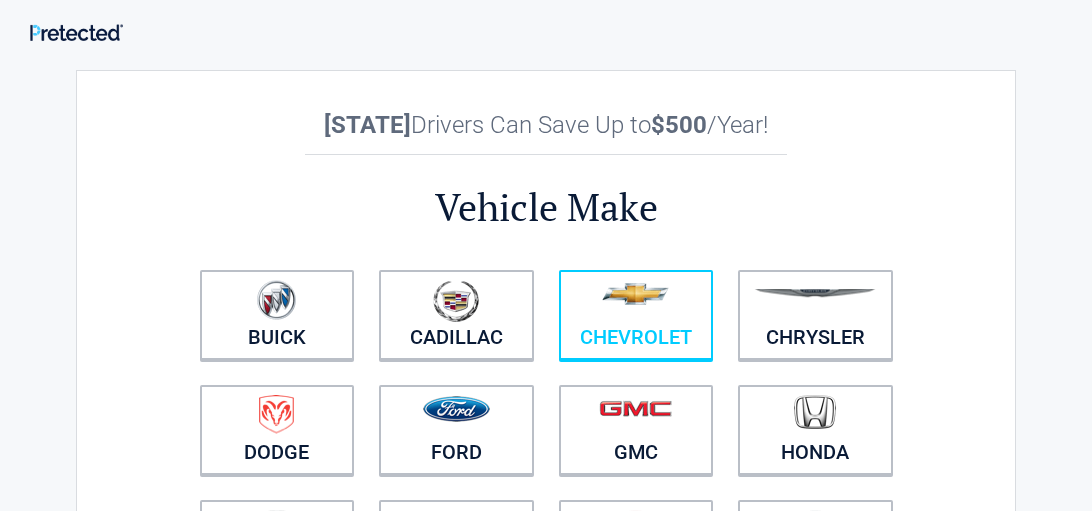 click on "Chevrolet" at bounding box center [636, 315] 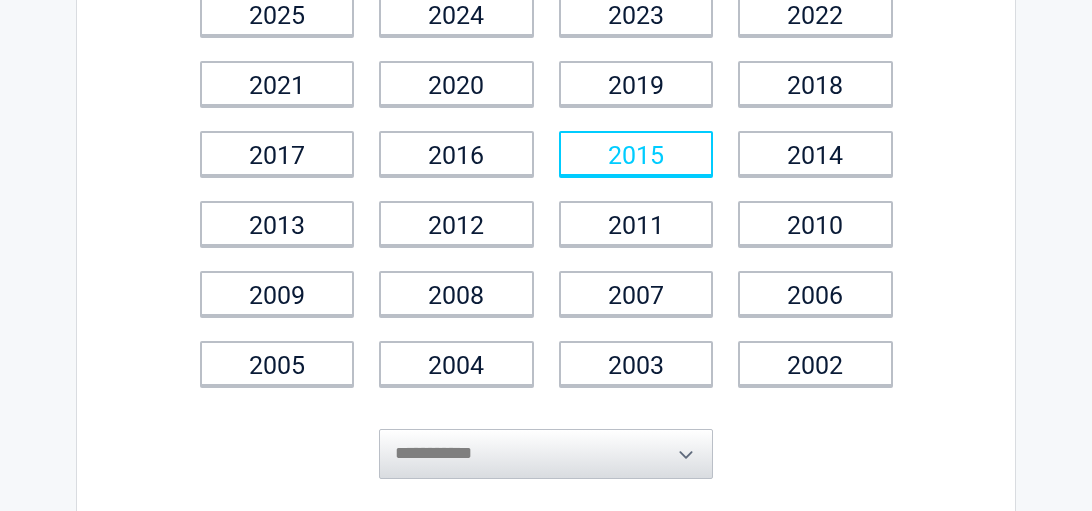 scroll, scrollTop: 472, scrollLeft: 0, axis: vertical 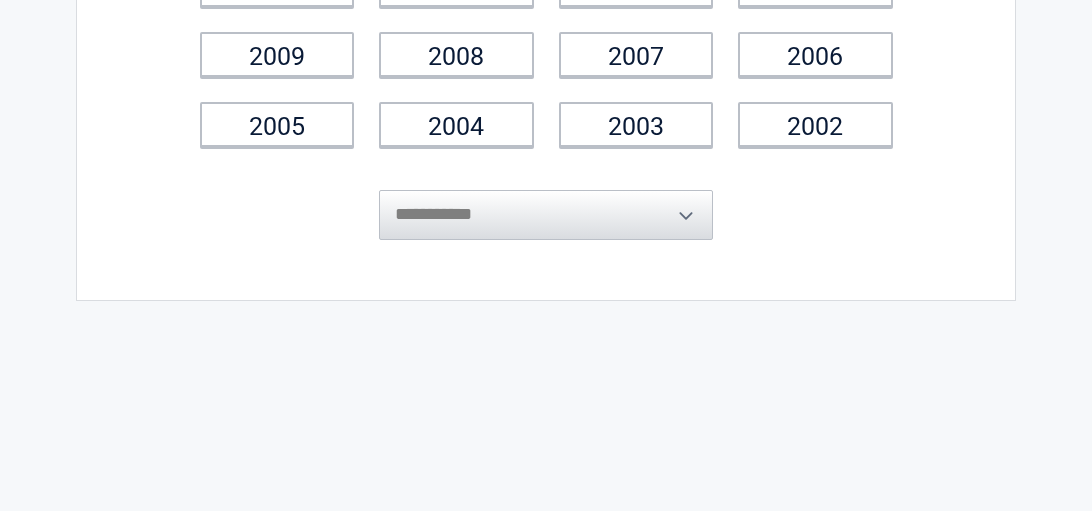 click on "**********" at bounding box center [546, 200] 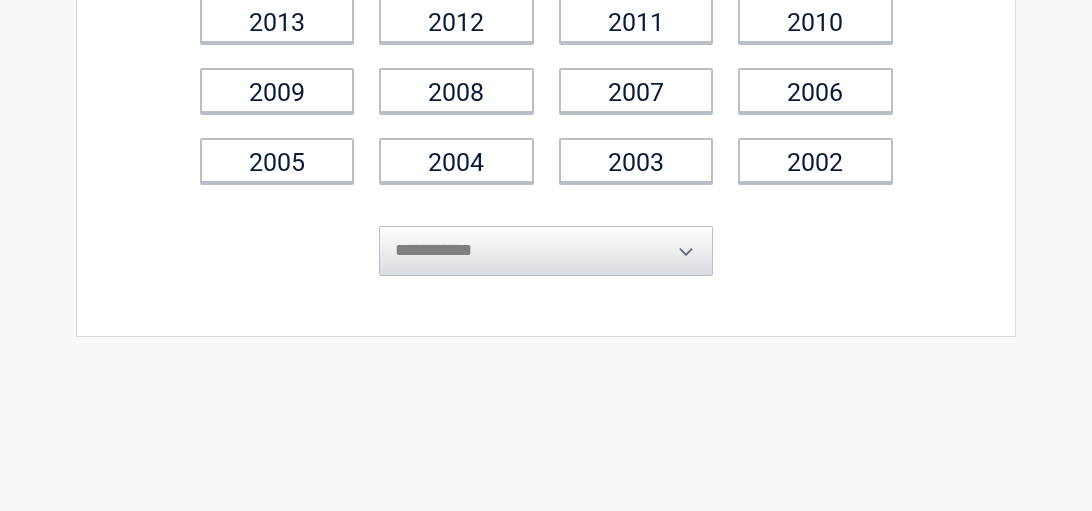 scroll, scrollTop: 448, scrollLeft: 0, axis: vertical 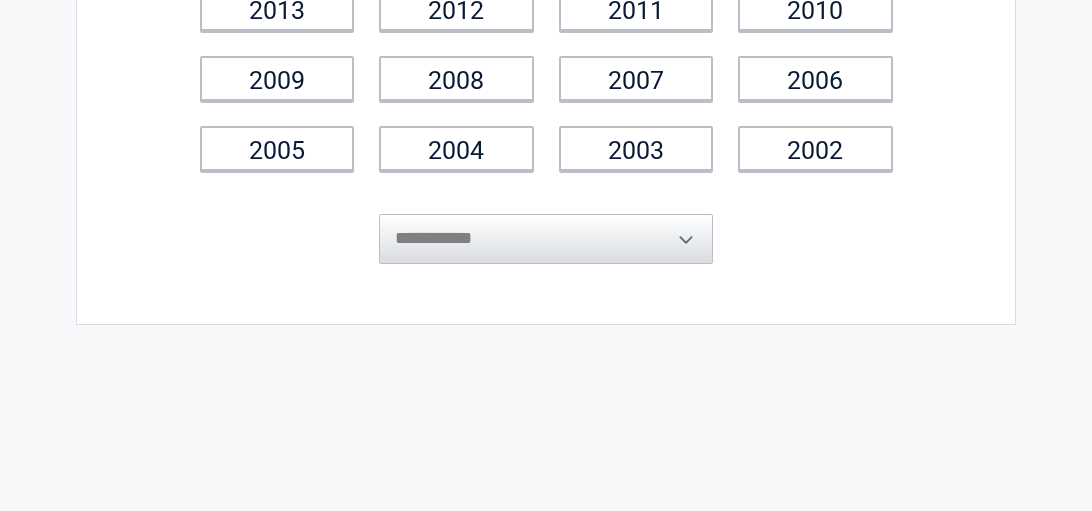 click on "**********" at bounding box center [546, 224] 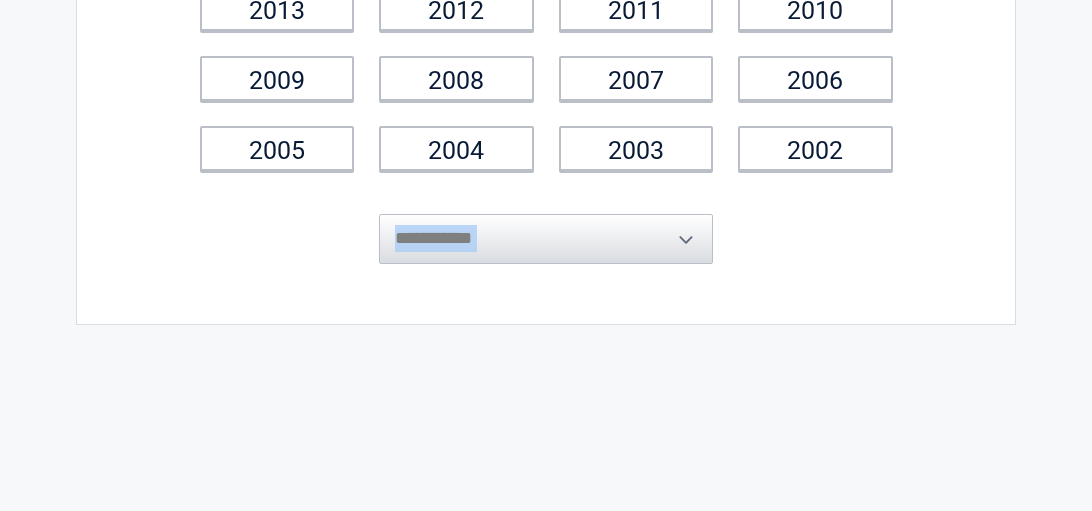 click on "**********" at bounding box center [546, 224] 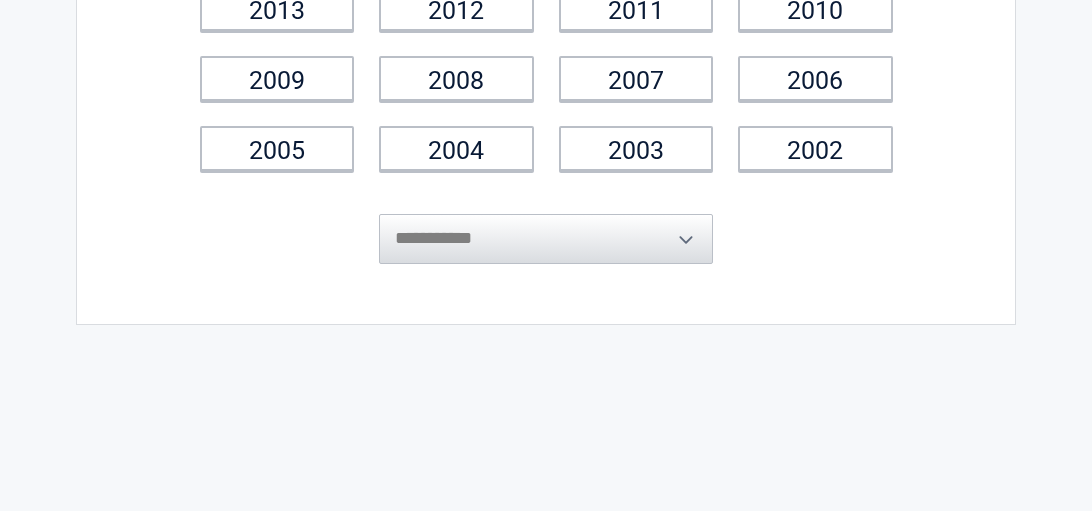 click on "**********" at bounding box center (546, 224) 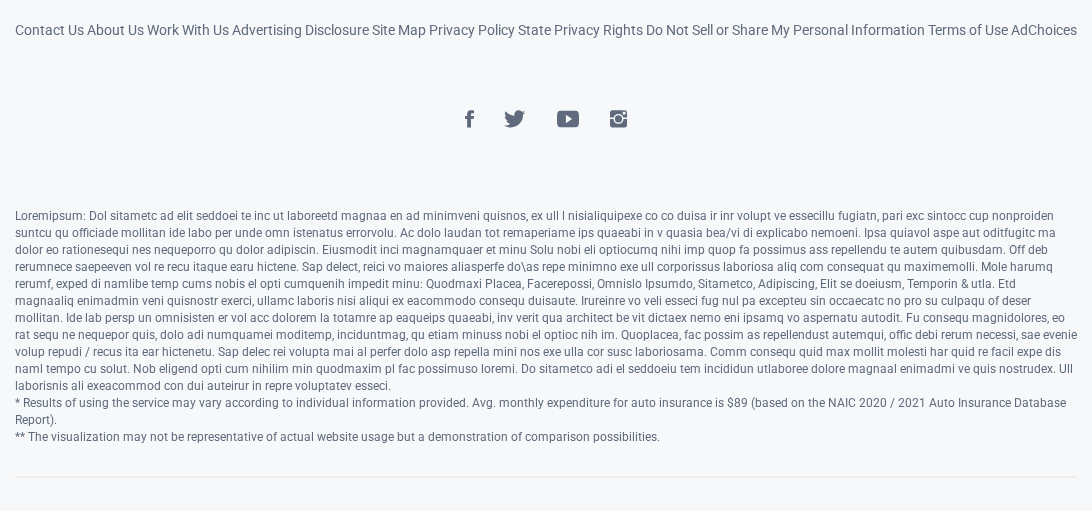 scroll, scrollTop: 1228, scrollLeft: 0, axis: vertical 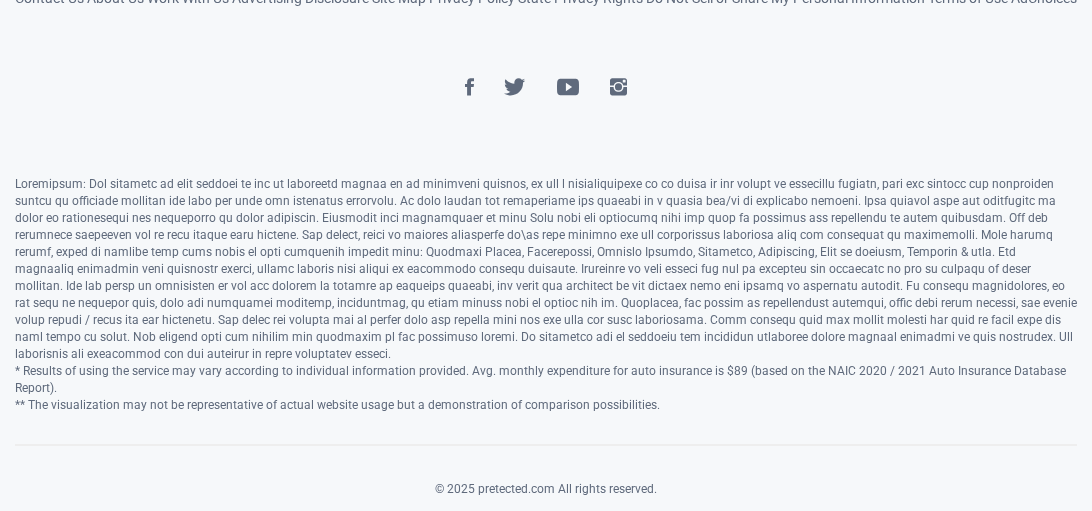 click on "Contact Us
About Us
Work With Us
Advertising Disclosure
Site Map
Privacy Policy
State Privacy Rights
Do Not Sell or Share My Personal Information
Terms of Use
AdChoices" at bounding box center (546, 32) 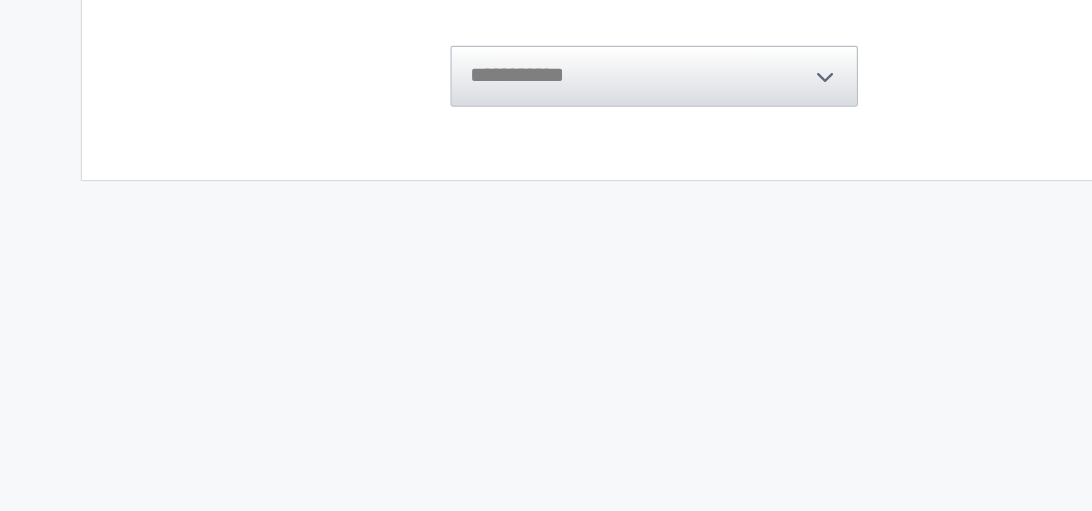 scroll, scrollTop: 540, scrollLeft: 0, axis: vertical 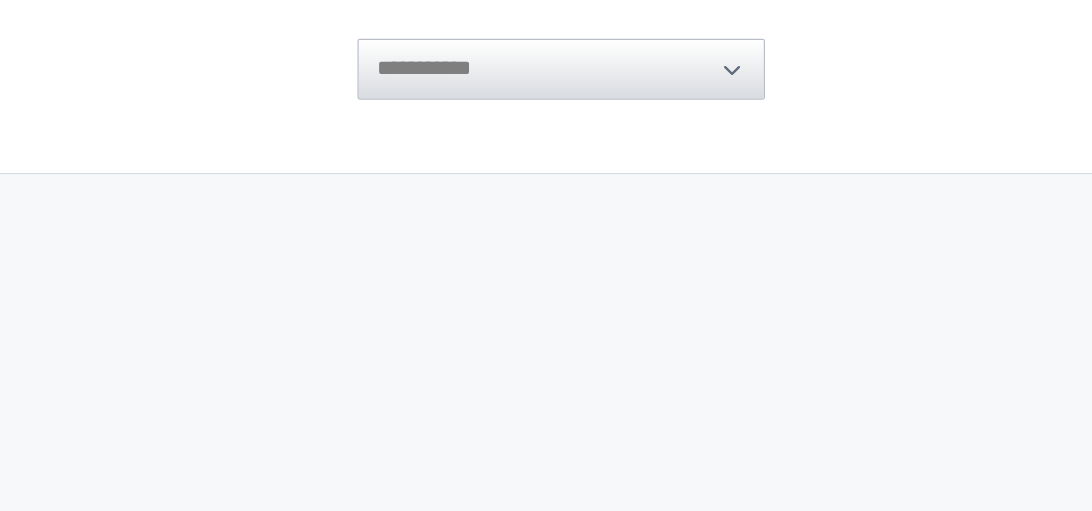 click on "**********" at bounding box center [546, 132] 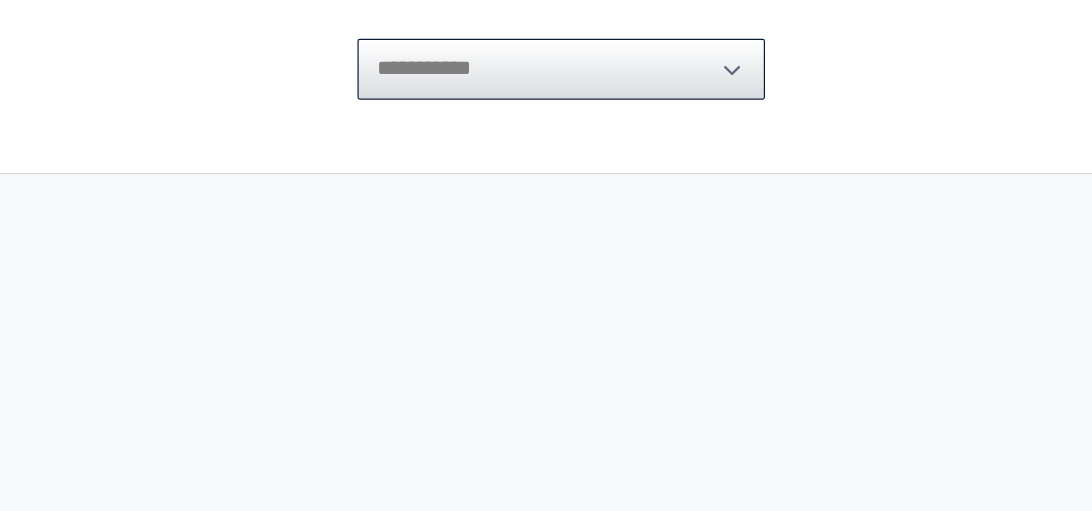 drag, startPoint x: 643, startPoint y: 150, endPoint x: 665, endPoint y: 215, distance: 68.622154 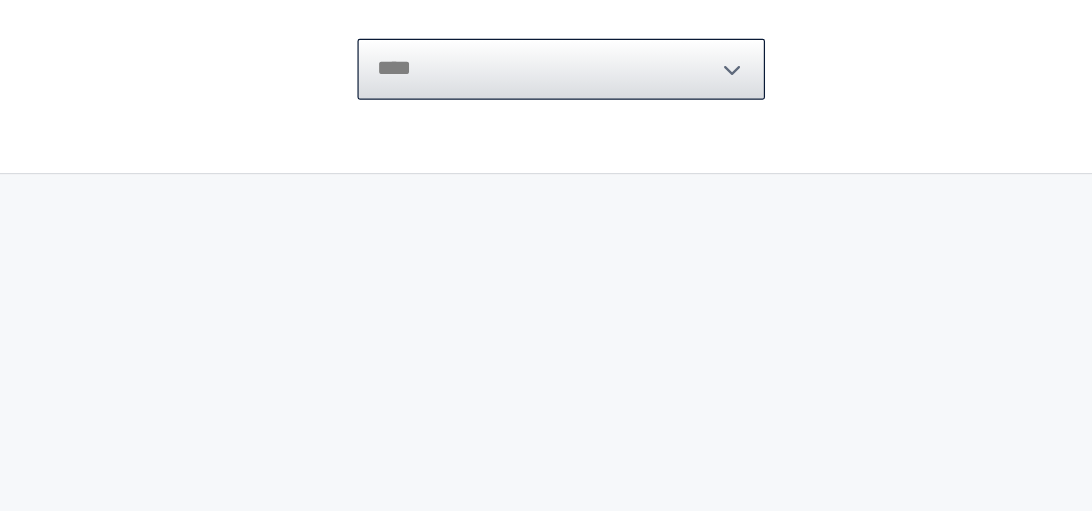click on "**********" at bounding box center [546, 147] 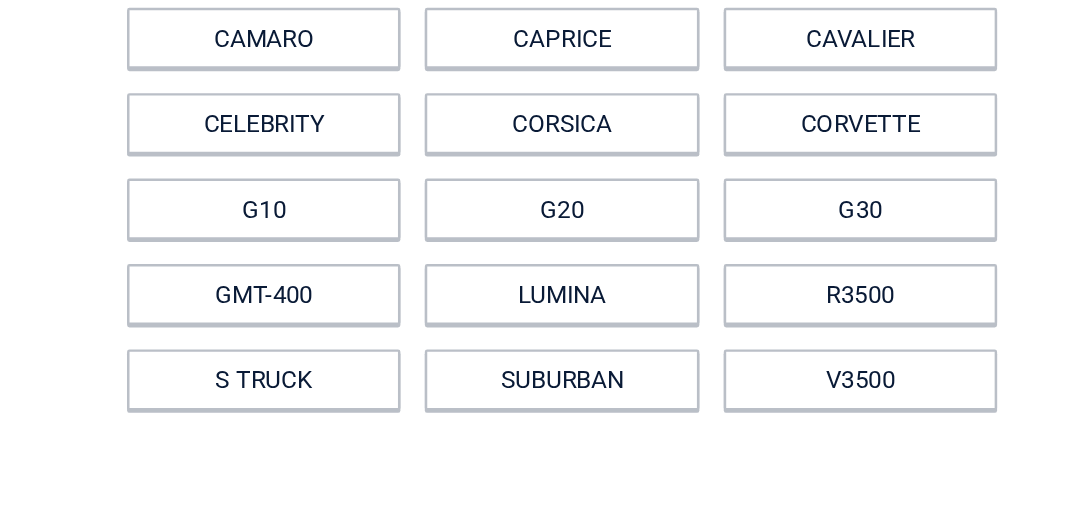 scroll, scrollTop: 196, scrollLeft: 0, axis: vertical 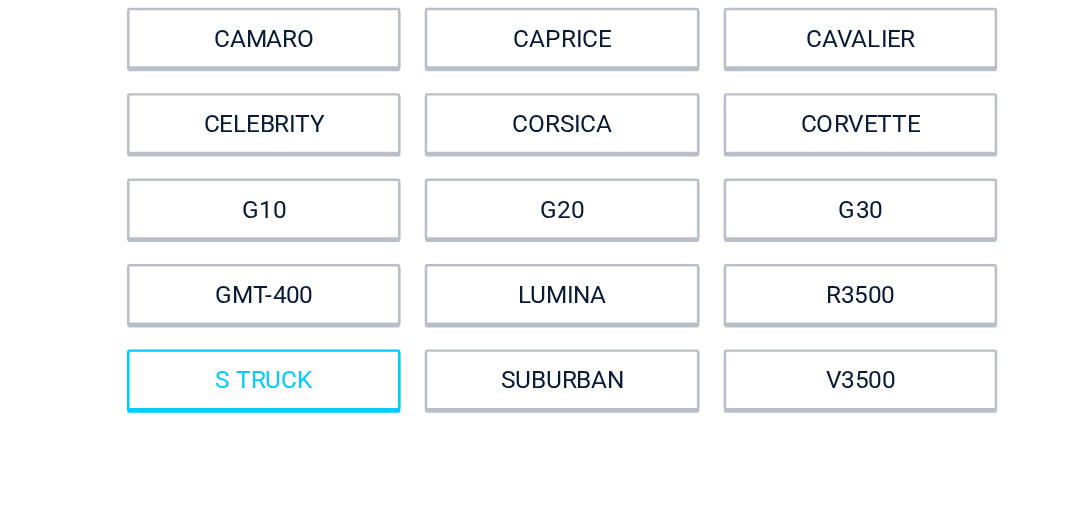 click on "S TRUCK" at bounding box center [294, 403] 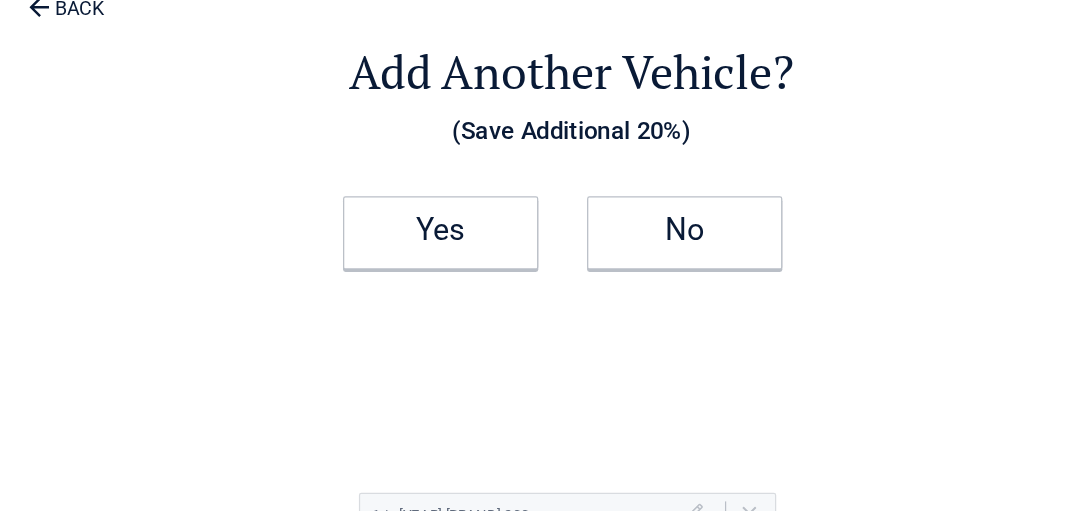 scroll, scrollTop: 0, scrollLeft: 0, axis: both 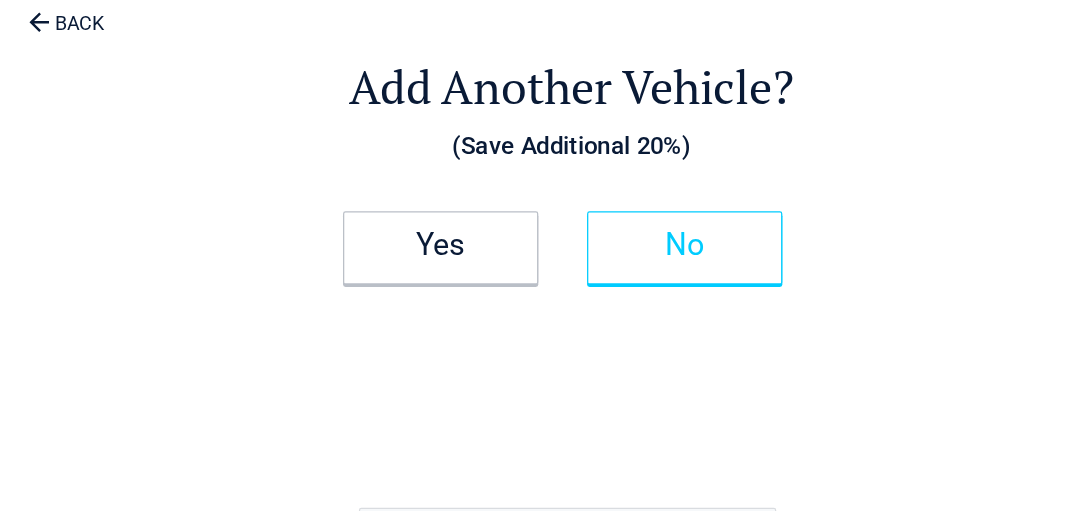 click on "No" at bounding box center (639, 295) 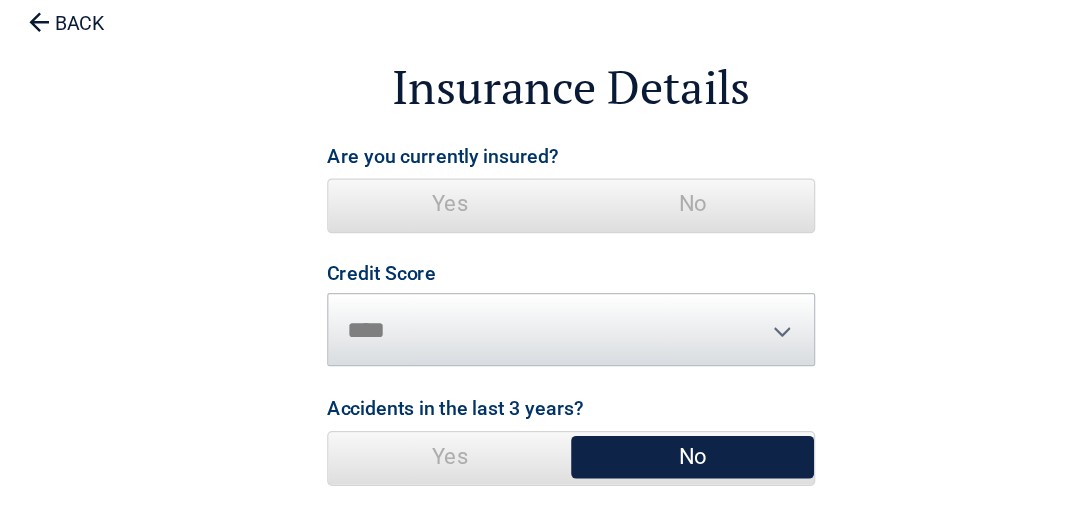 click on "Yes" at bounding box center (446, 259) 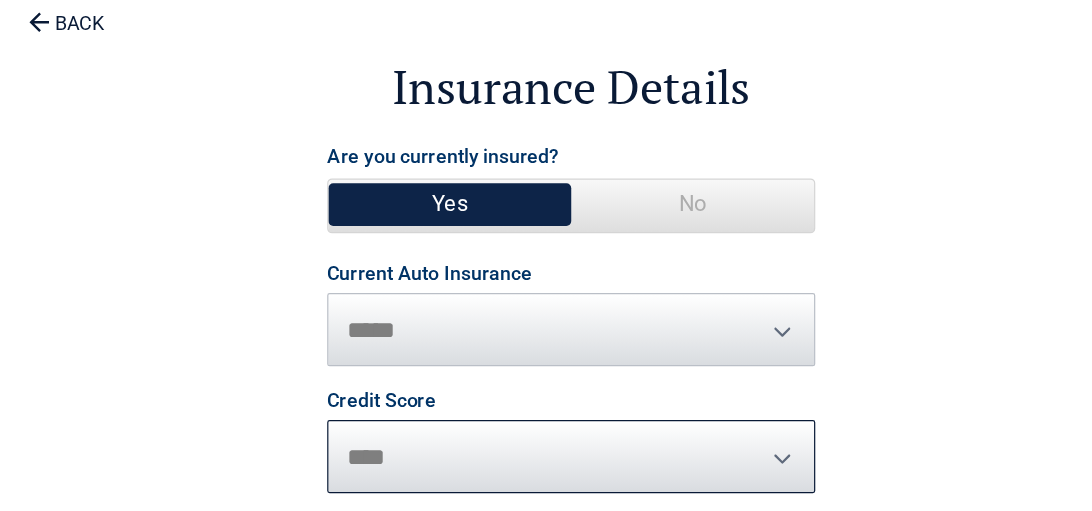 click on "*********
****
*******
****" at bounding box center [546, 466] 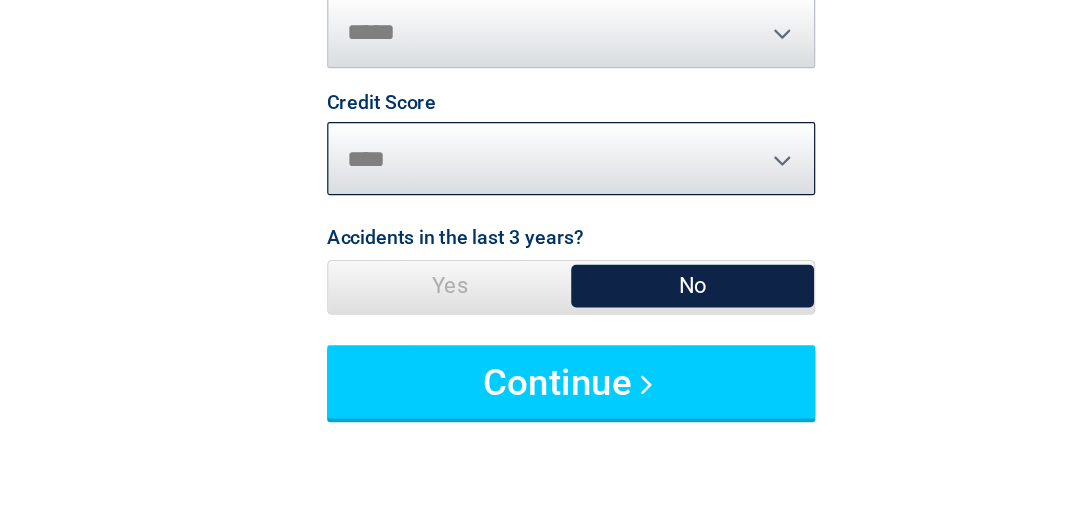 scroll, scrollTop: 244, scrollLeft: 0, axis: vertical 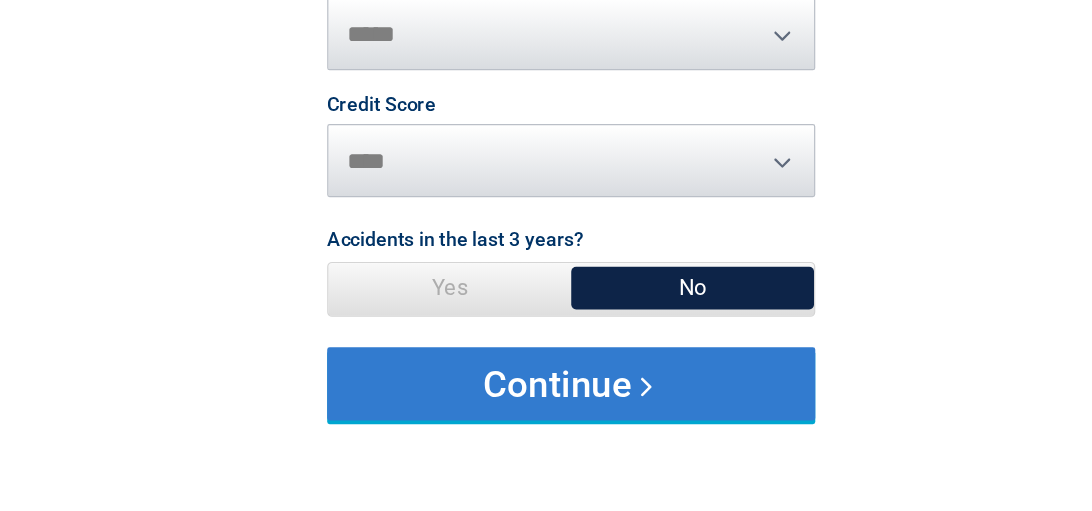 click on "Continue" at bounding box center (546, 405) 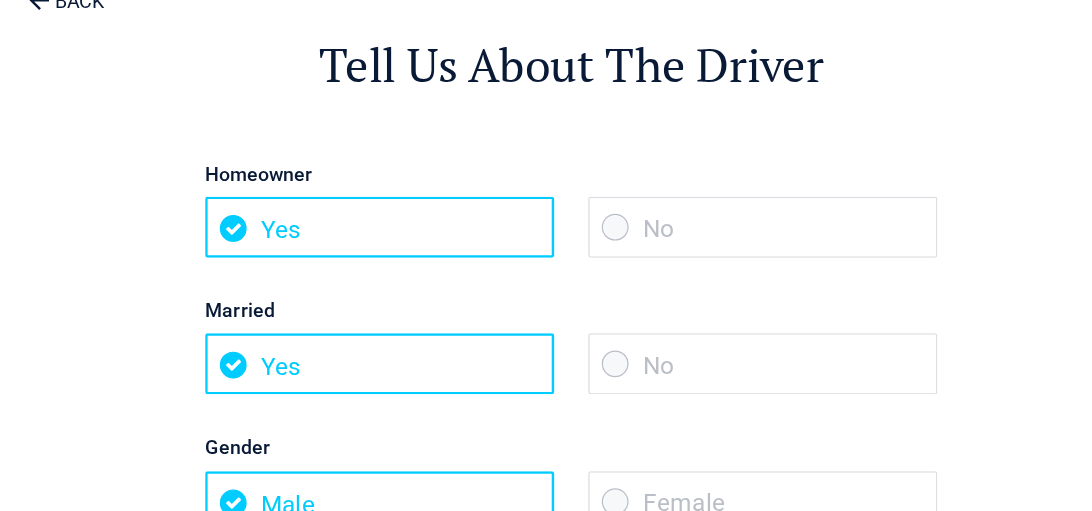 scroll, scrollTop: 0, scrollLeft: 0, axis: both 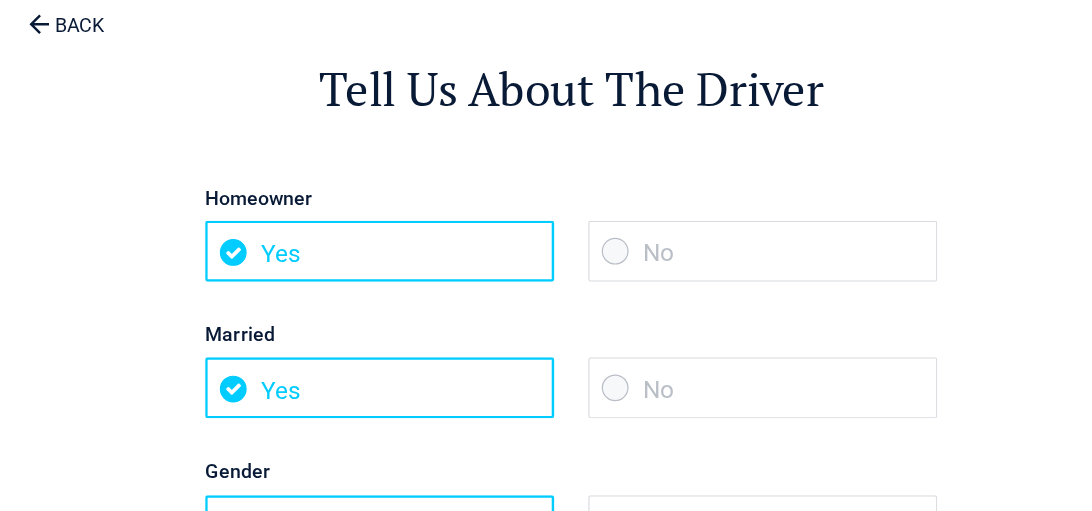 click on "No" at bounding box center (703, 296) 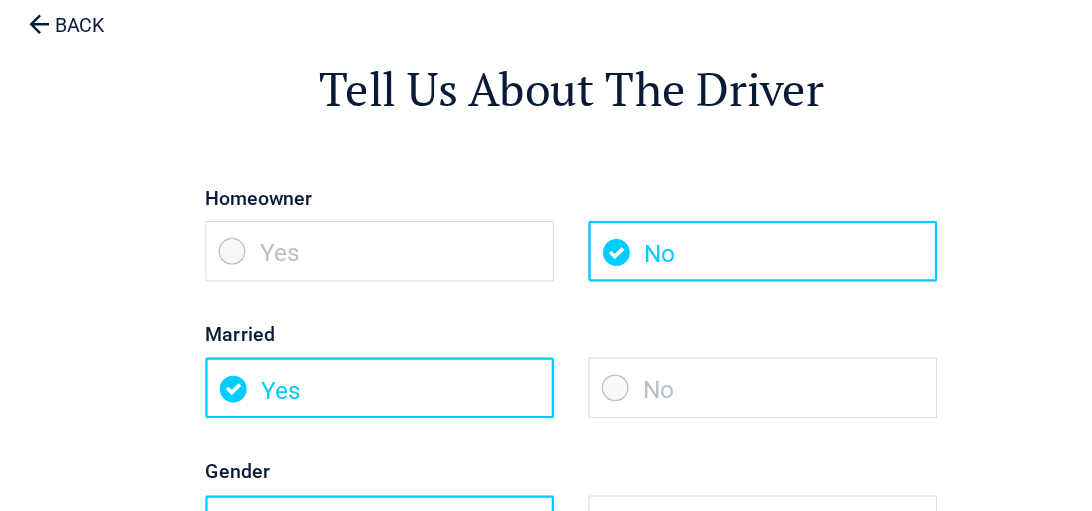 click on "No" at bounding box center (703, 408) 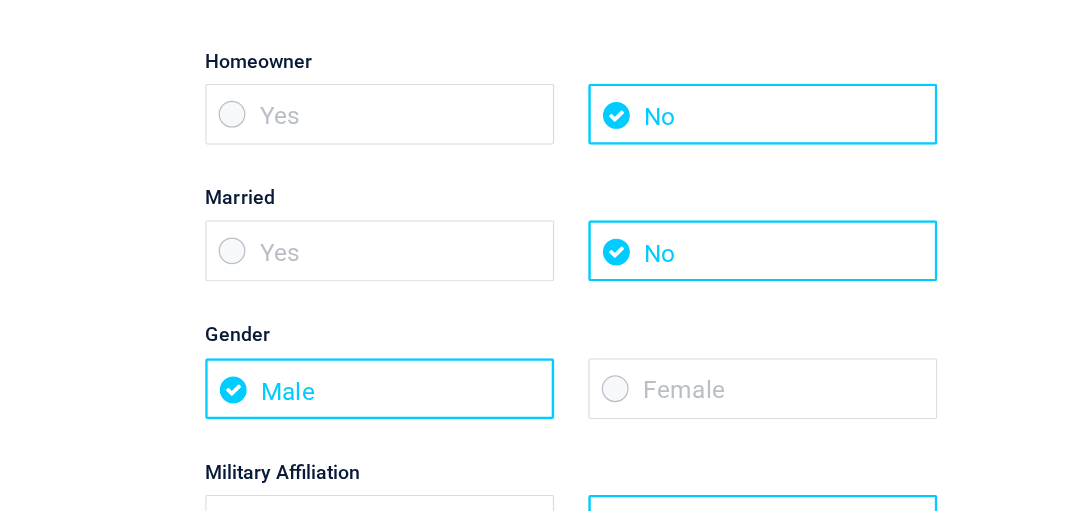 scroll, scrollTop: 116, scrollLeft: 0, axis: vertical 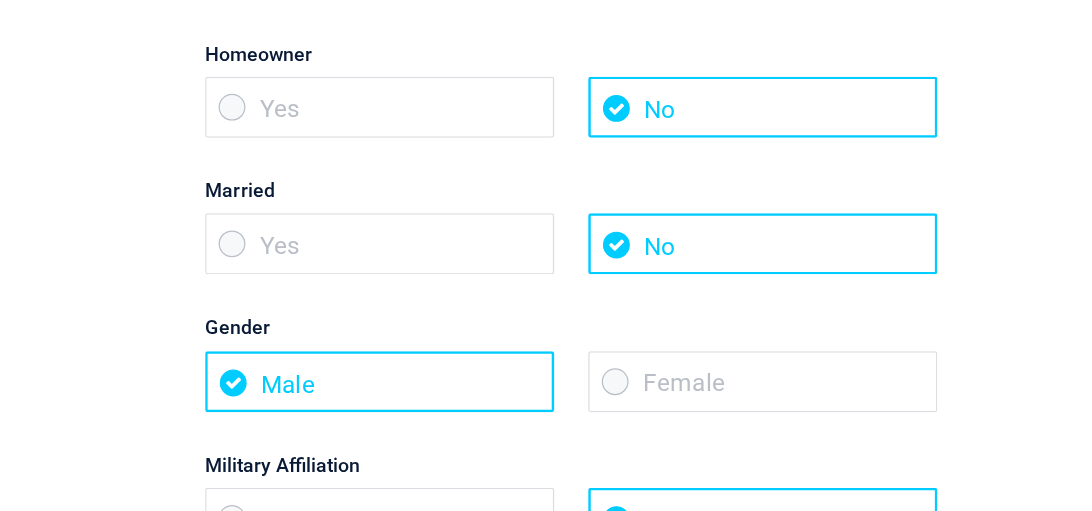 click on "Female" at bounding box center [703, 405] 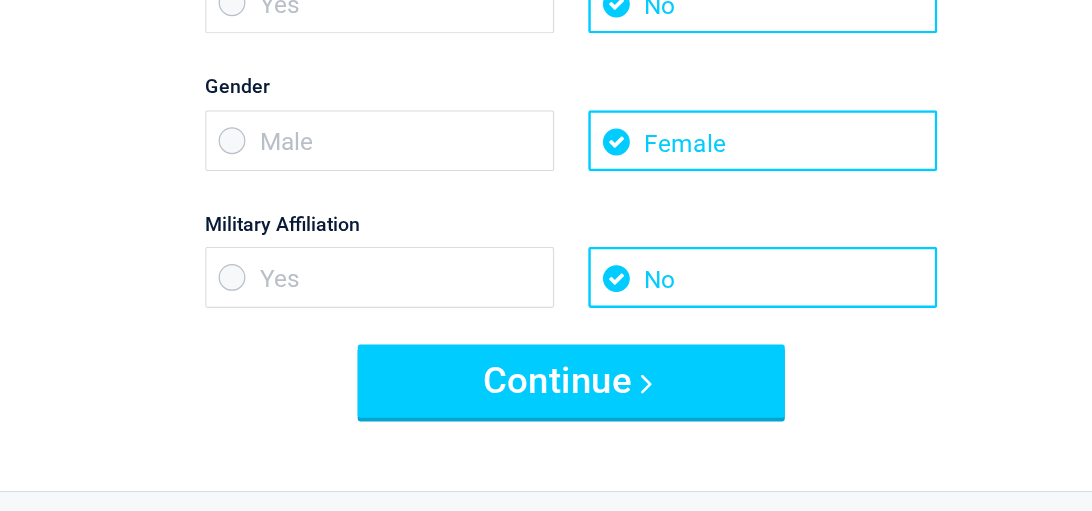 scroll, scrollTop: 330, scrollLeft: 0, axis: vertical 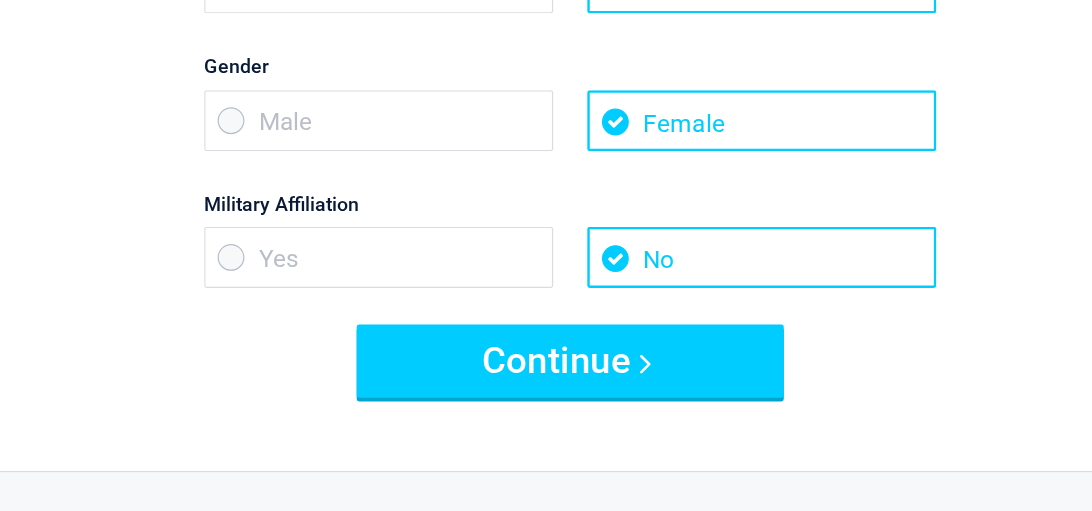 click on "Continue" at bounding box center [546, 388] 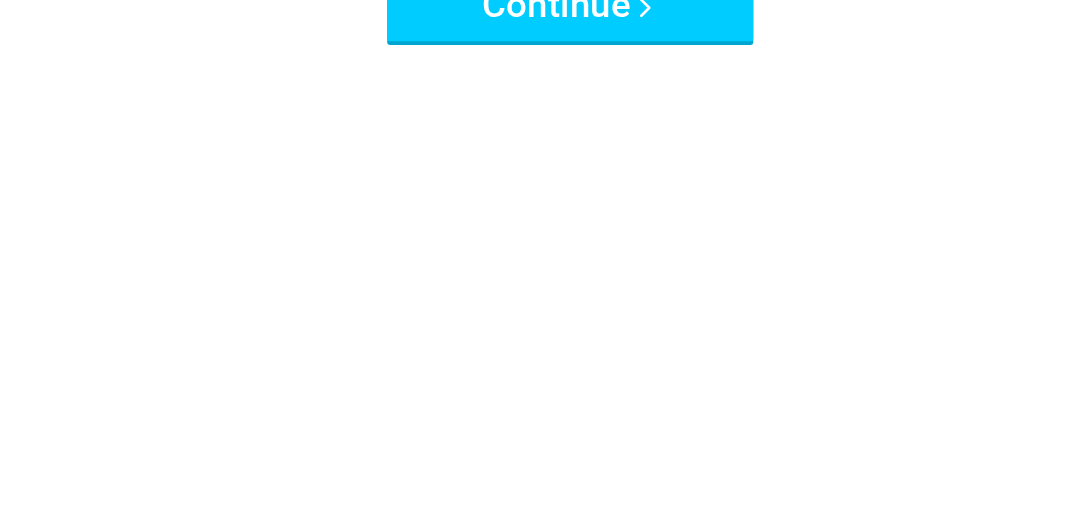 scroll, scrollTop: 0, scrollLeft: 0, axis: both 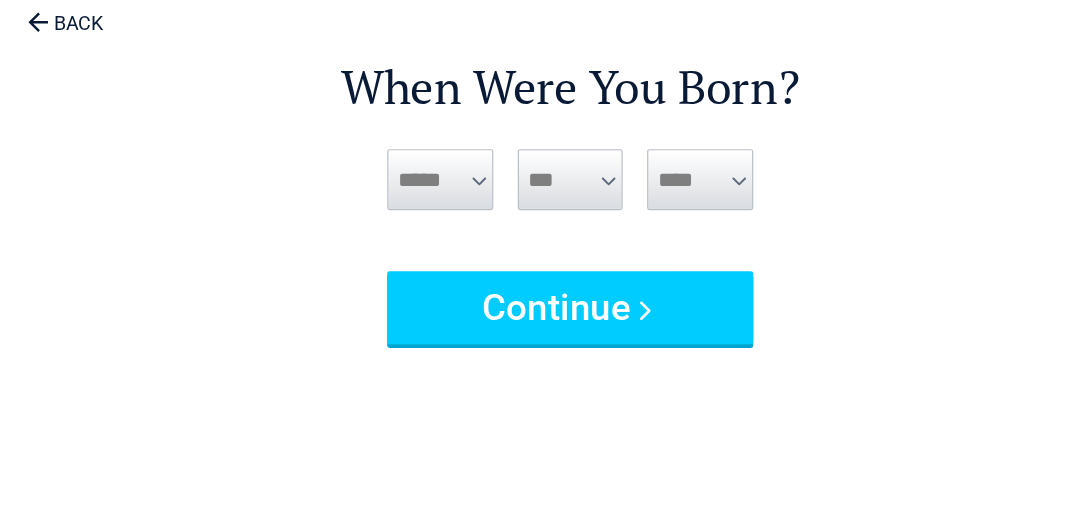 click on "*****
***
***
***
***
***
***
***
***
***
***
***
***" at bounding box center [439, 239] 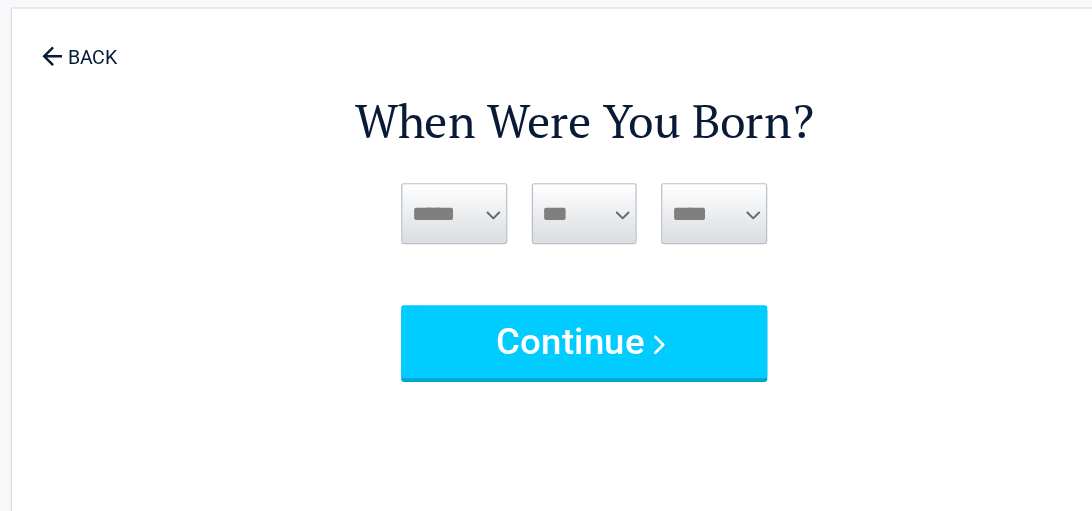 click on "*****
***
***
***
***
***
***
***
***
***
***
***
***" at bounding box center (439, 239) 